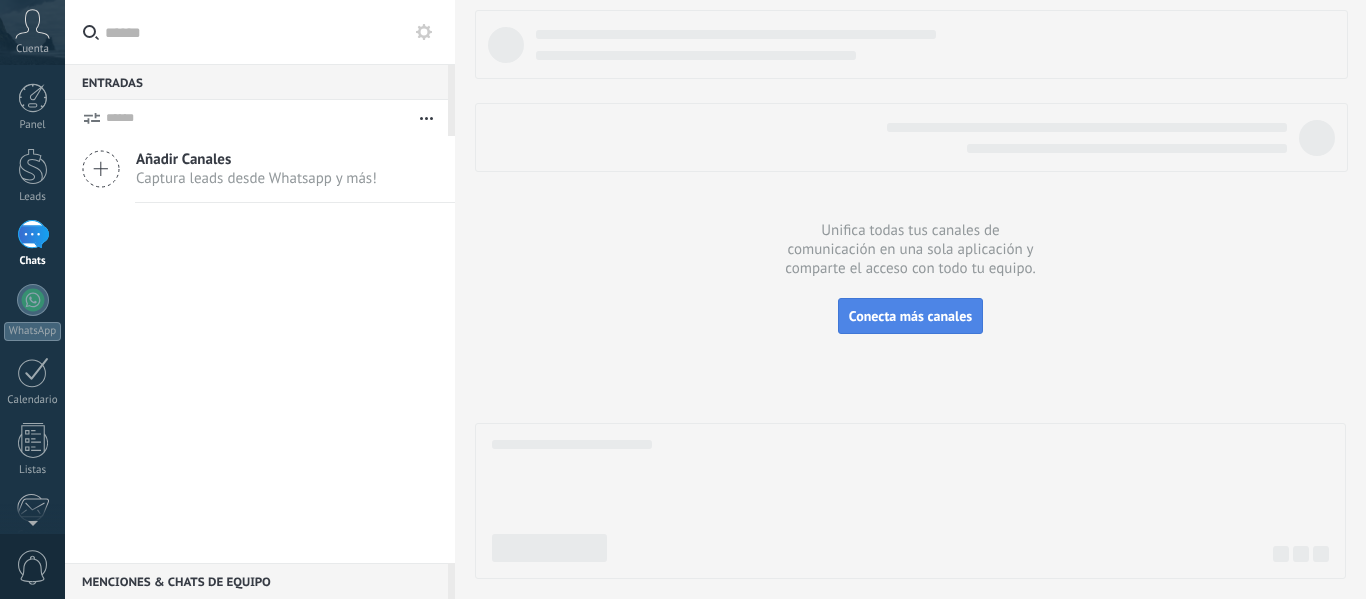 scroll, scrollTop: 0, scrollLeft: 0, axis: both 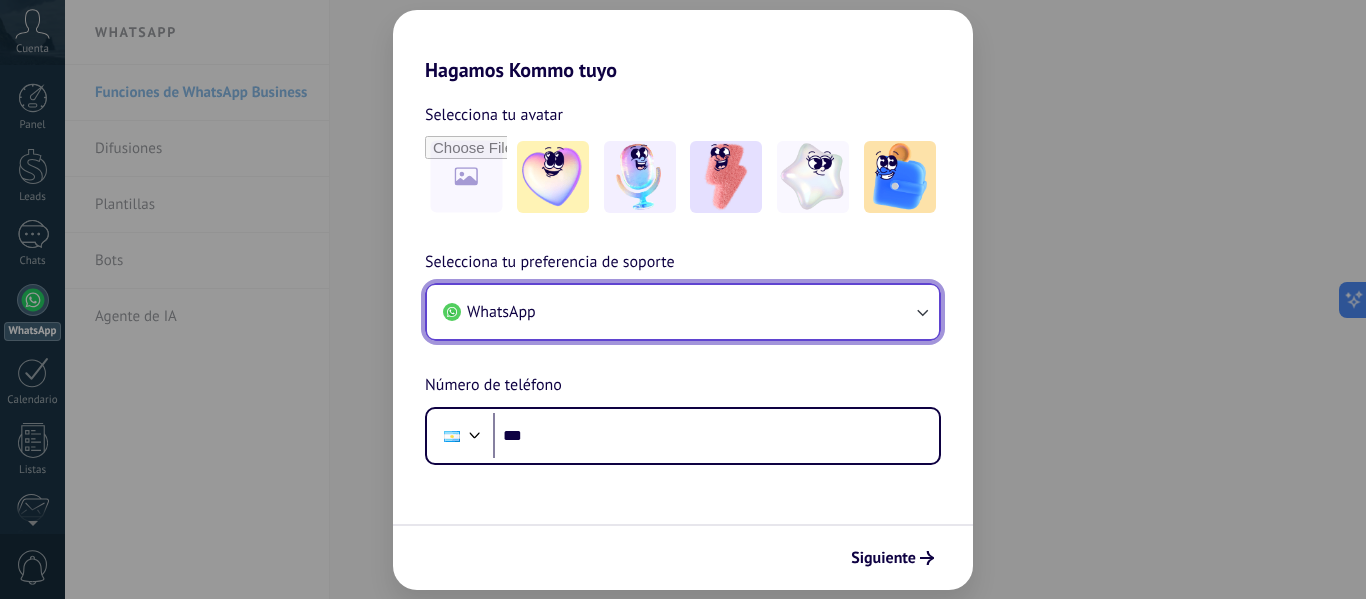 click on "WhatsApp" at bounding box center [683, 312] 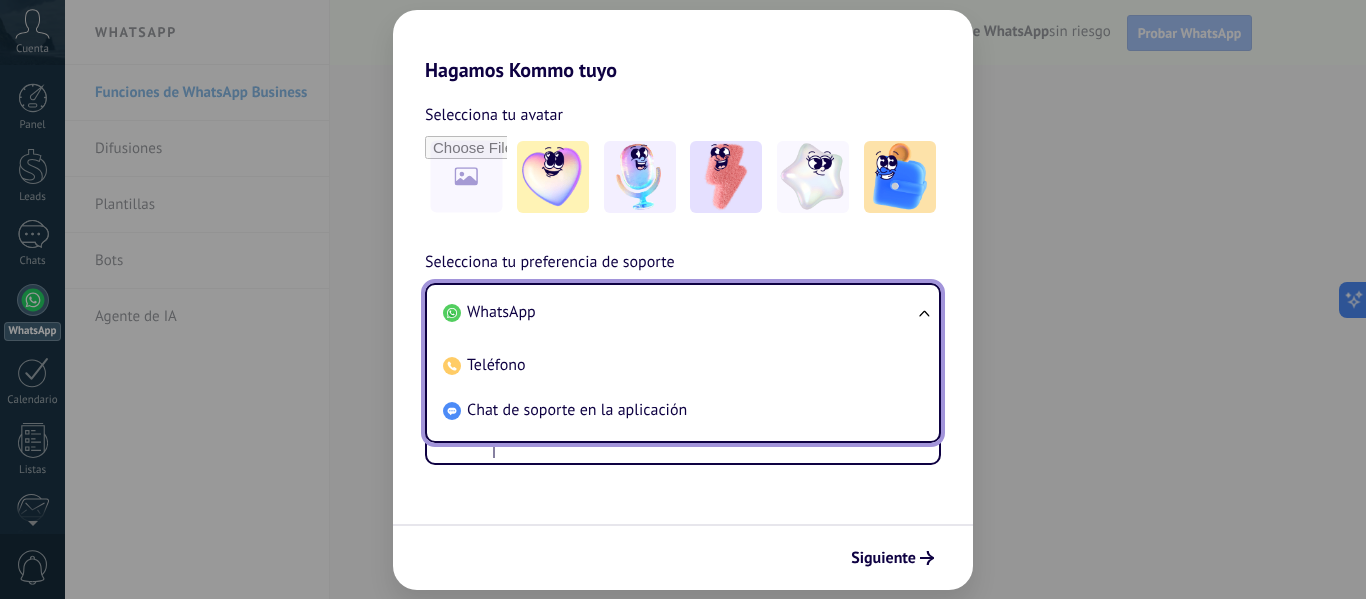 click on "Selecciona tu preferencia de soporte WhatsApp WhatsApp Teléfono Chat de soporte en la aplicación Número de teléfono Phone ***" at bounding box center [683, 357] 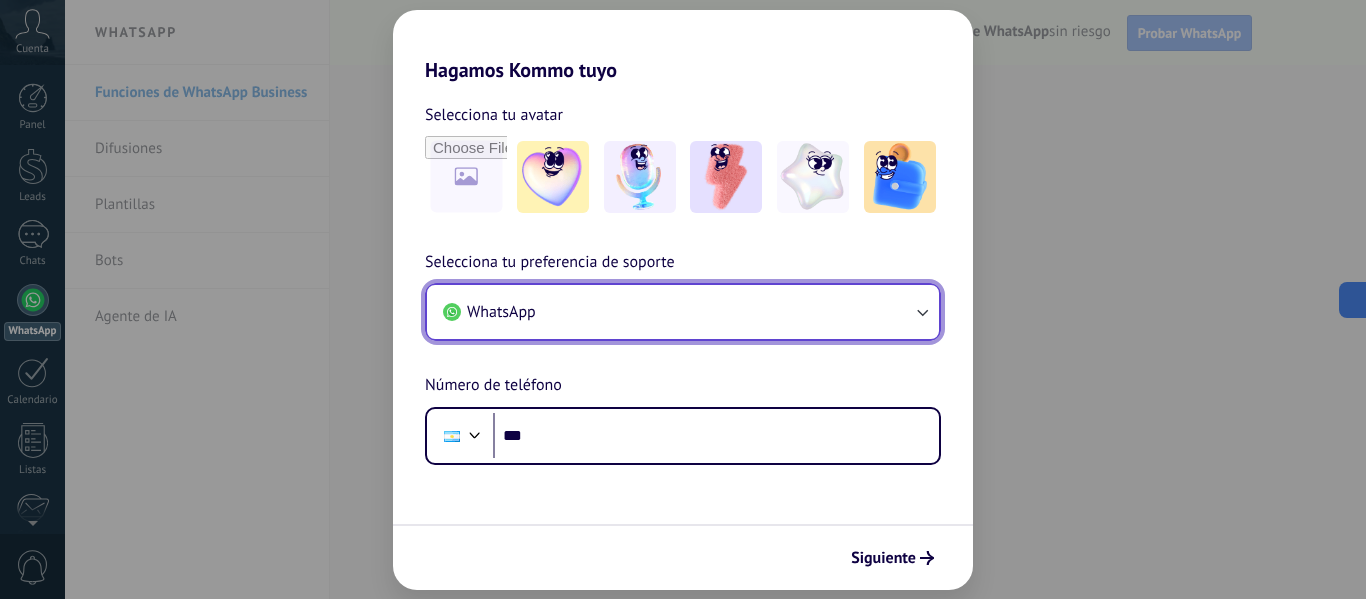 click on "WhatsApp" at bounding box center (683, 312) 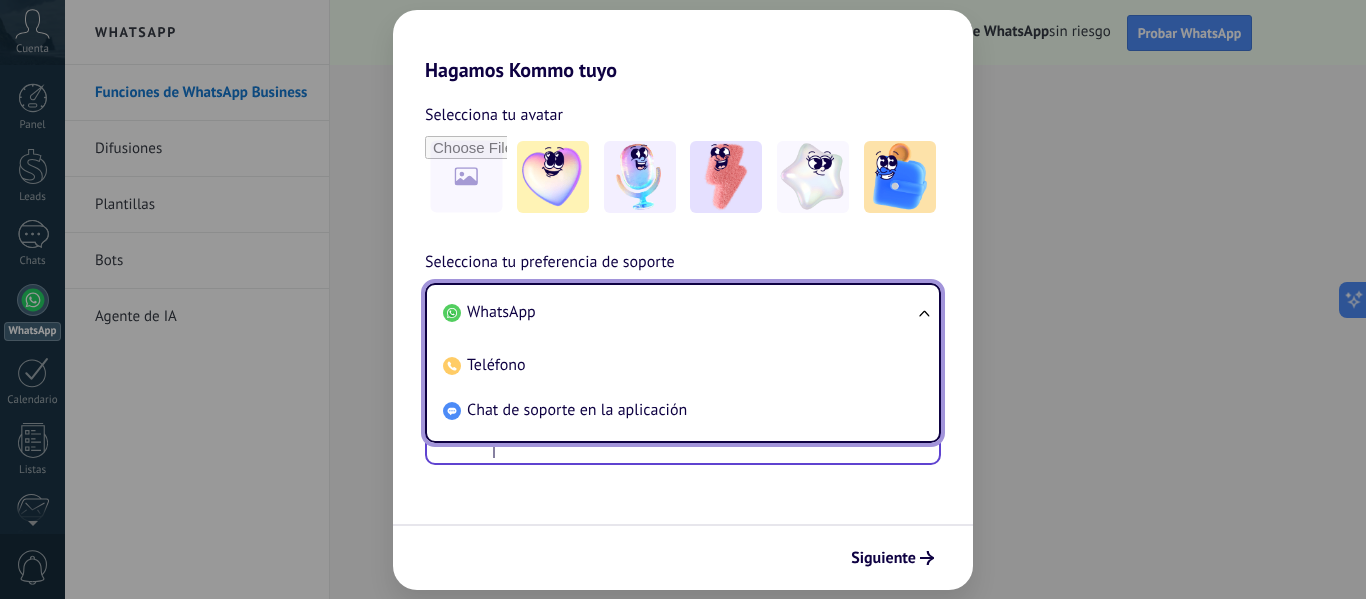 click on "Phone [PHONE]" at bounding box center [683, 436] 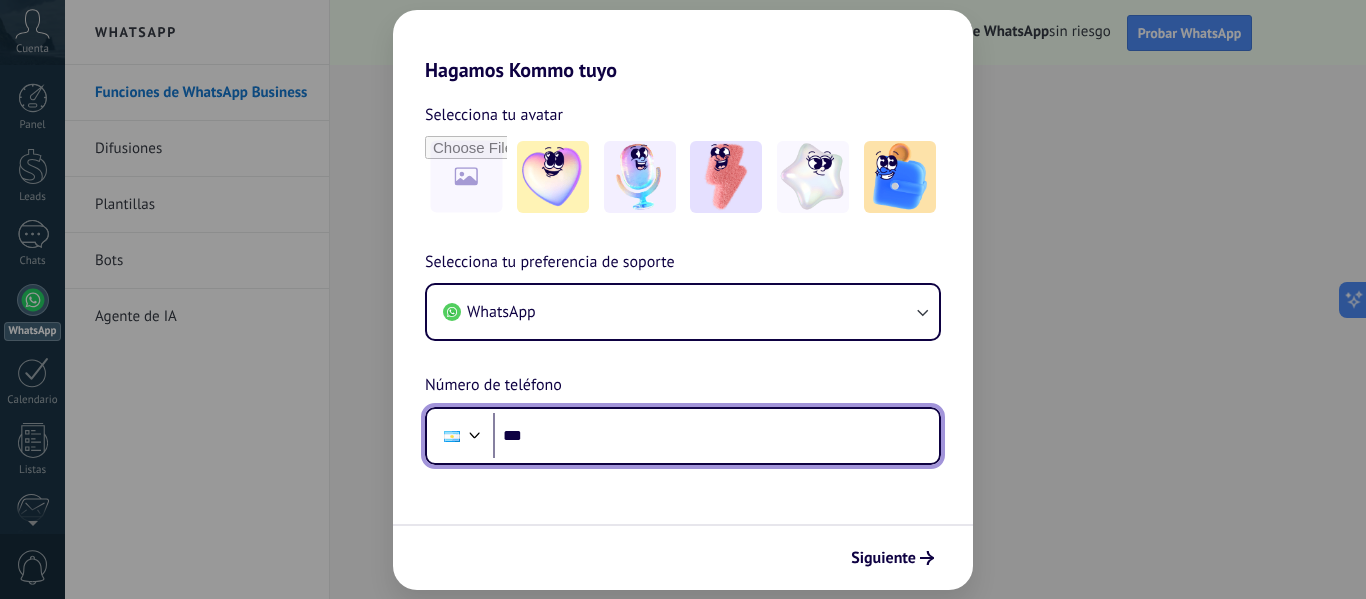 click on "***" at bounding box center [716, 436] 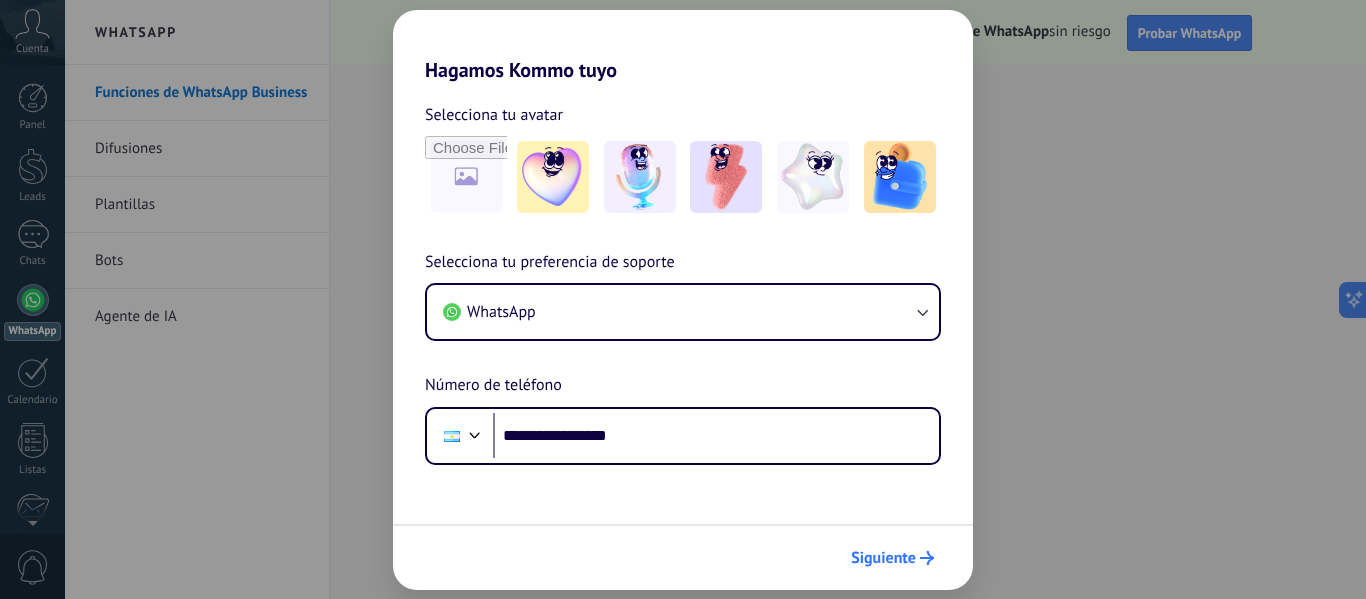 click on "Siguiente" at bounding box center [883, 558] 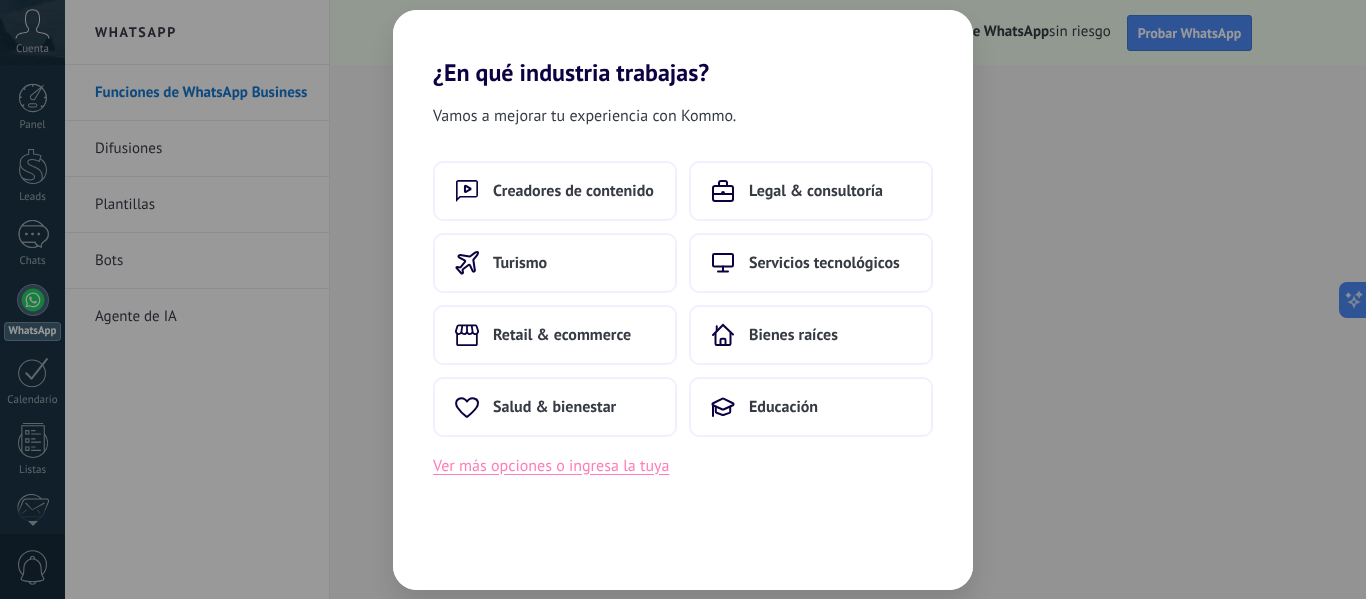 click on "Ver más opciones o ingresa la tuya" at bounding box center [551, 466] 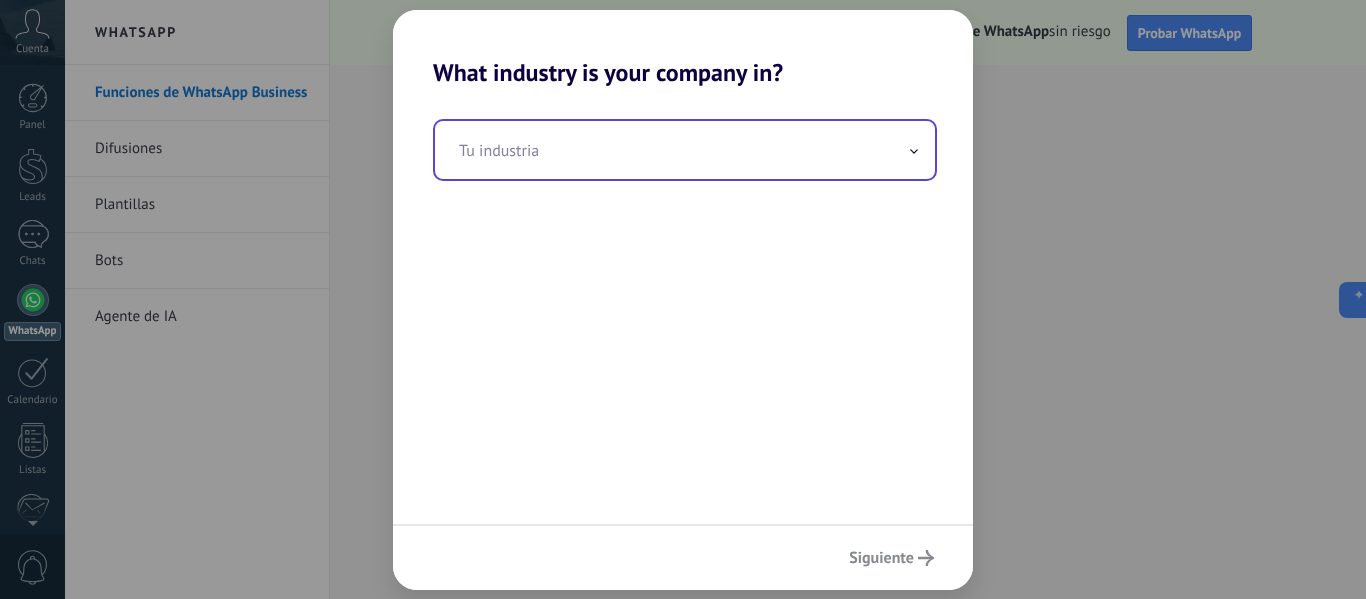 click at bounding box center (685, 150) 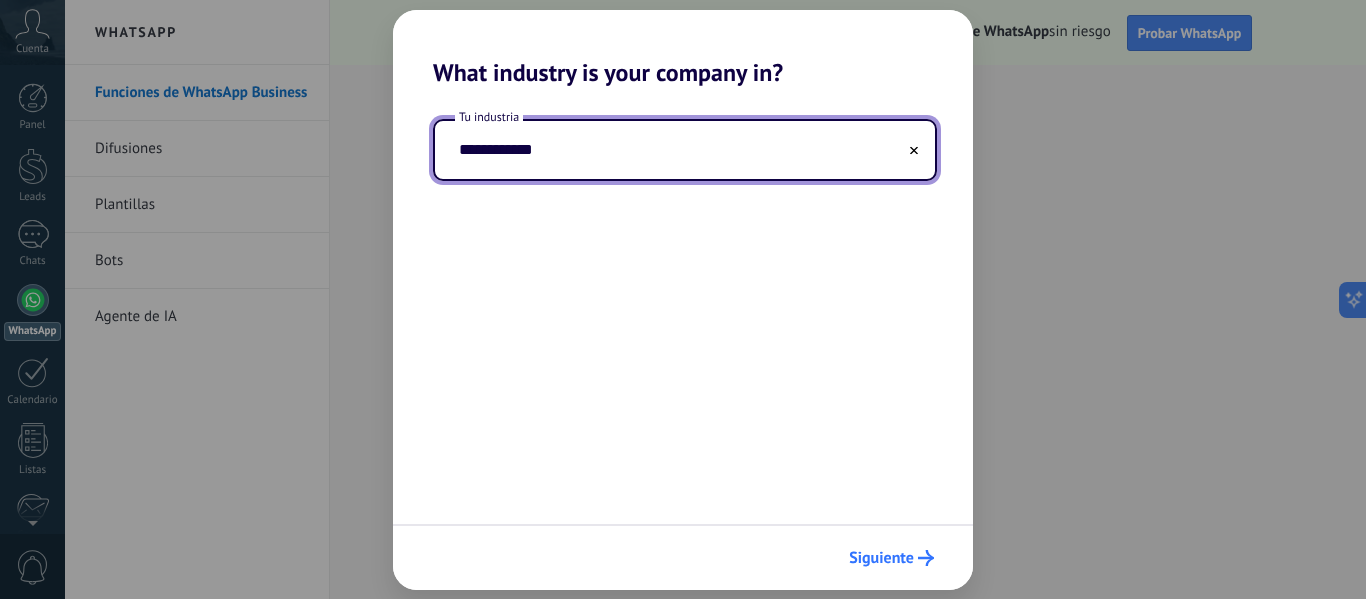 type on "**********" 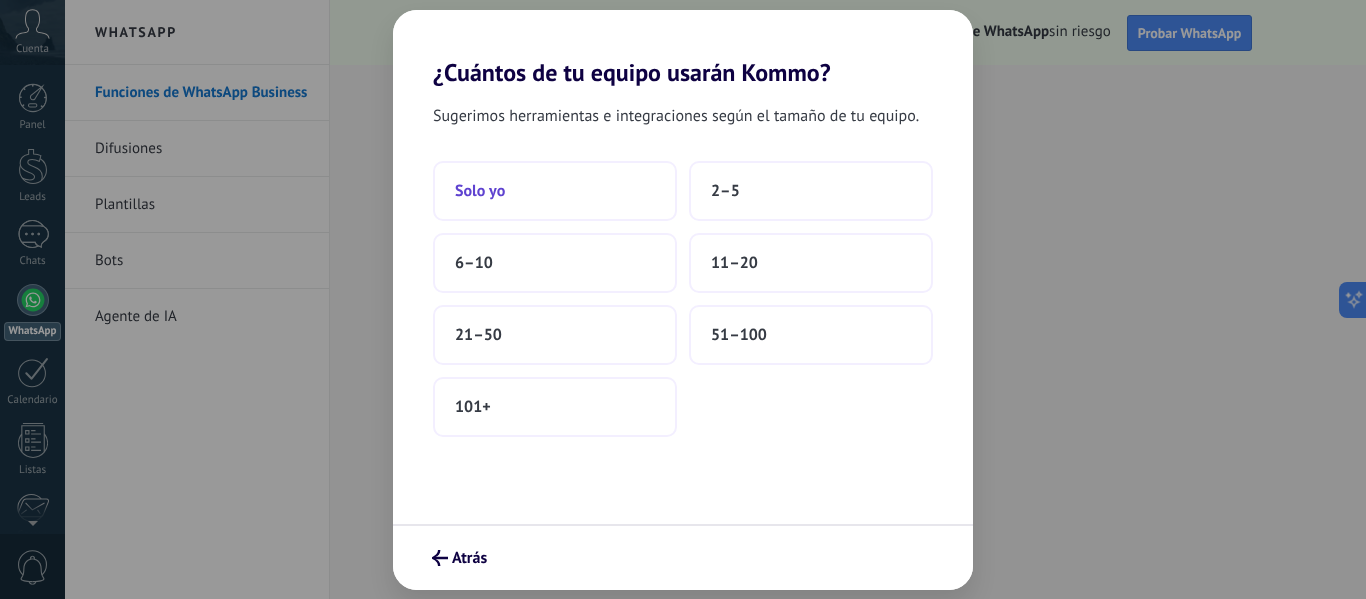click on "Solo yo" at bounding box center [555, 191] 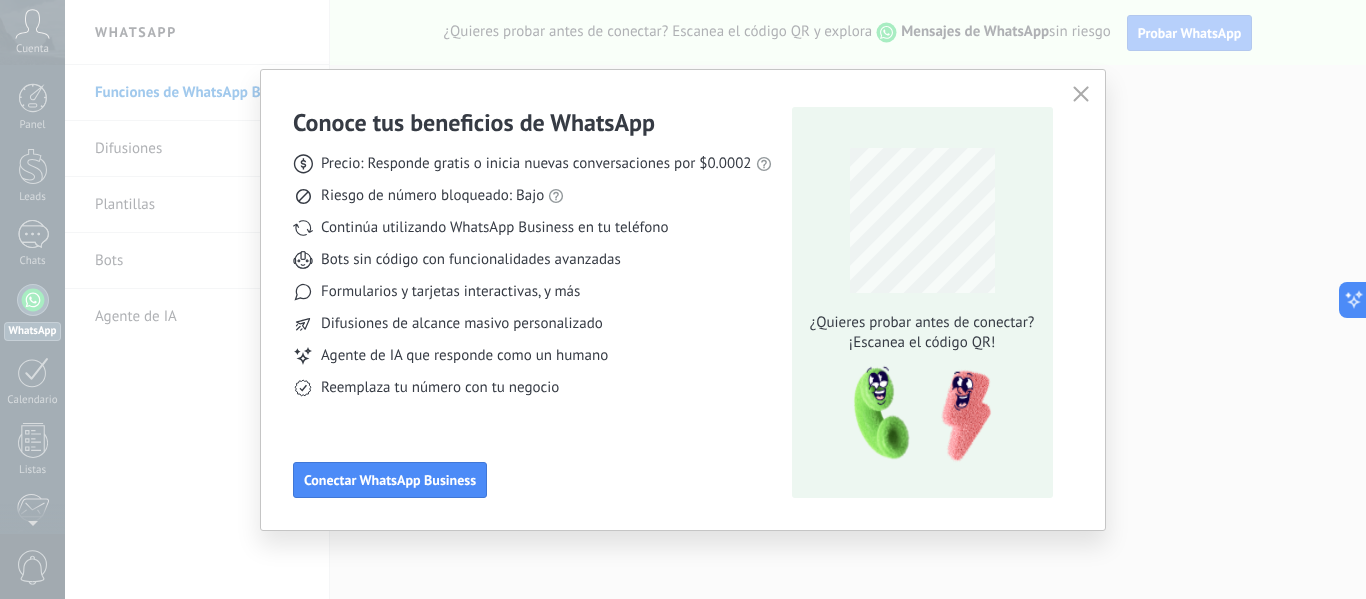 click 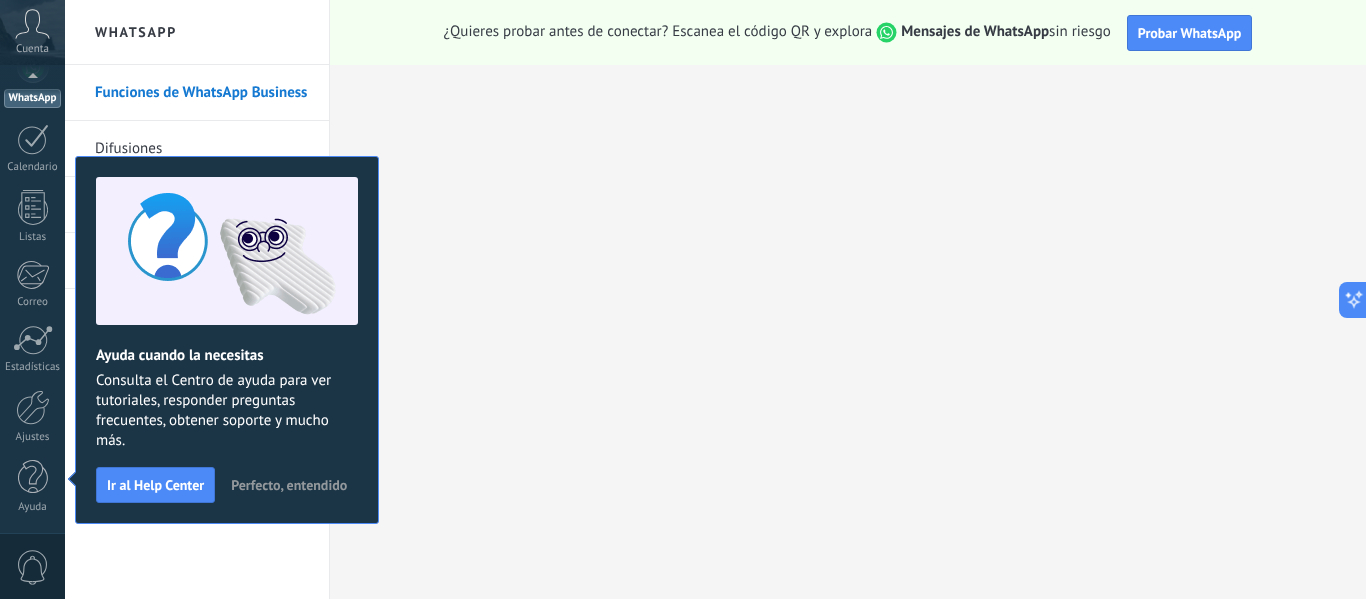 scroll, scrollTop: 0, scrollLeft: 0, axis: both 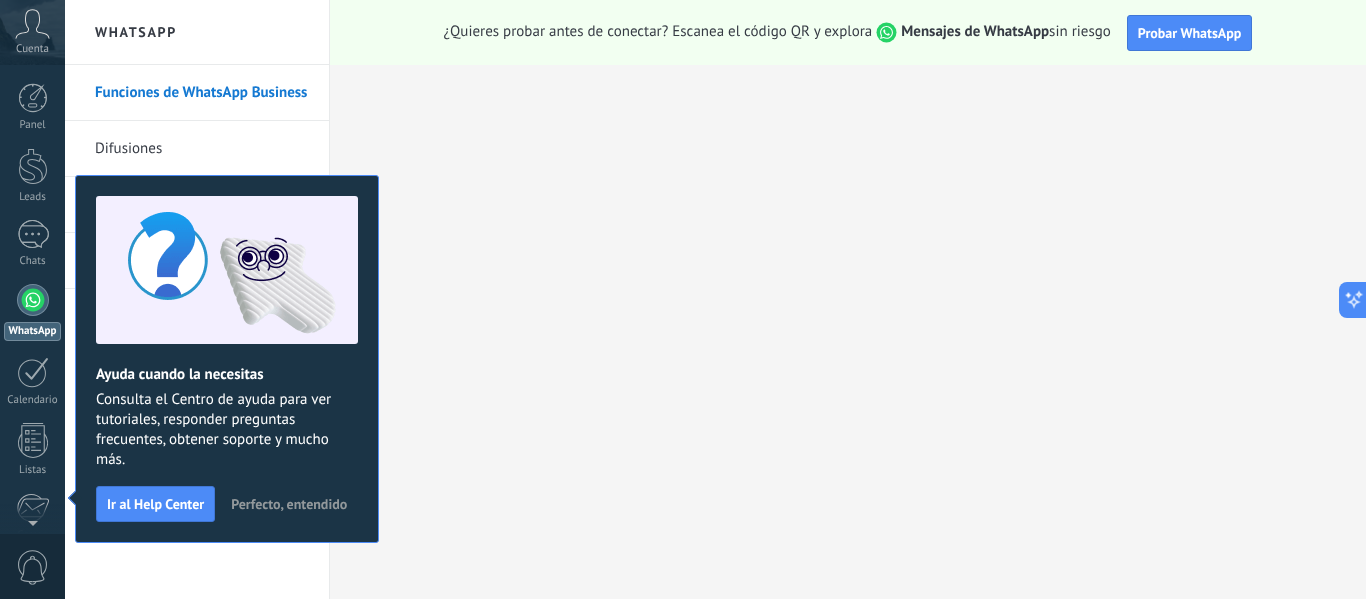 click at bounding box center (33, 300) 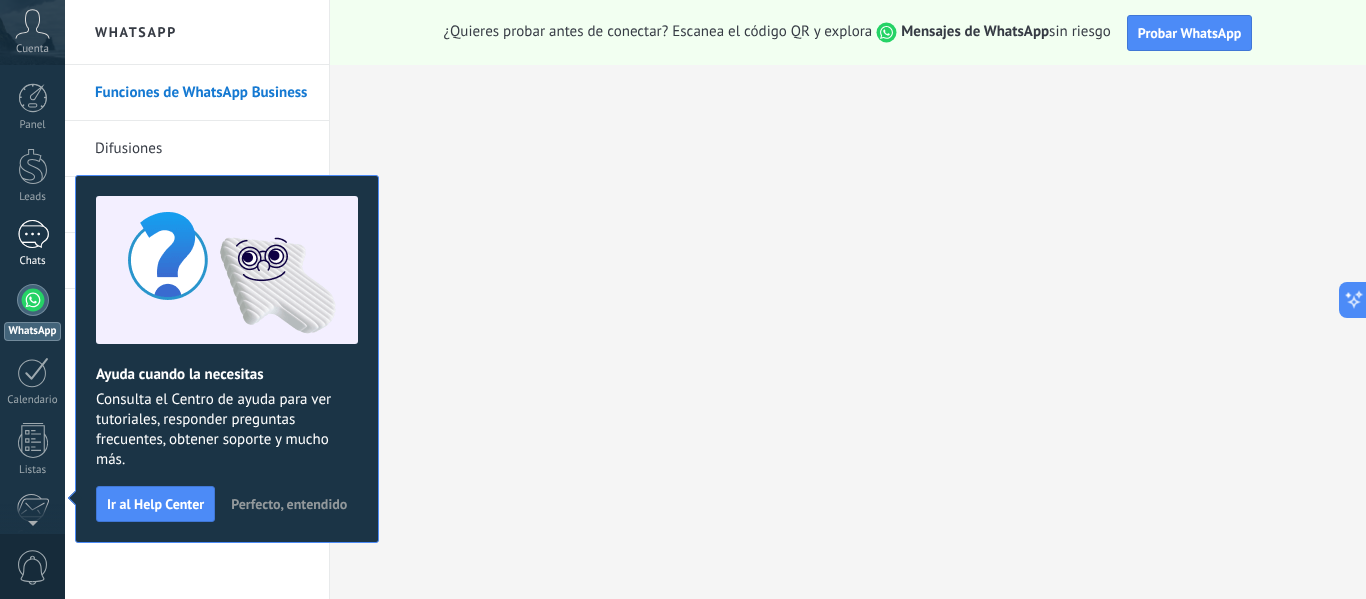 click at bounding box center (33, 234) 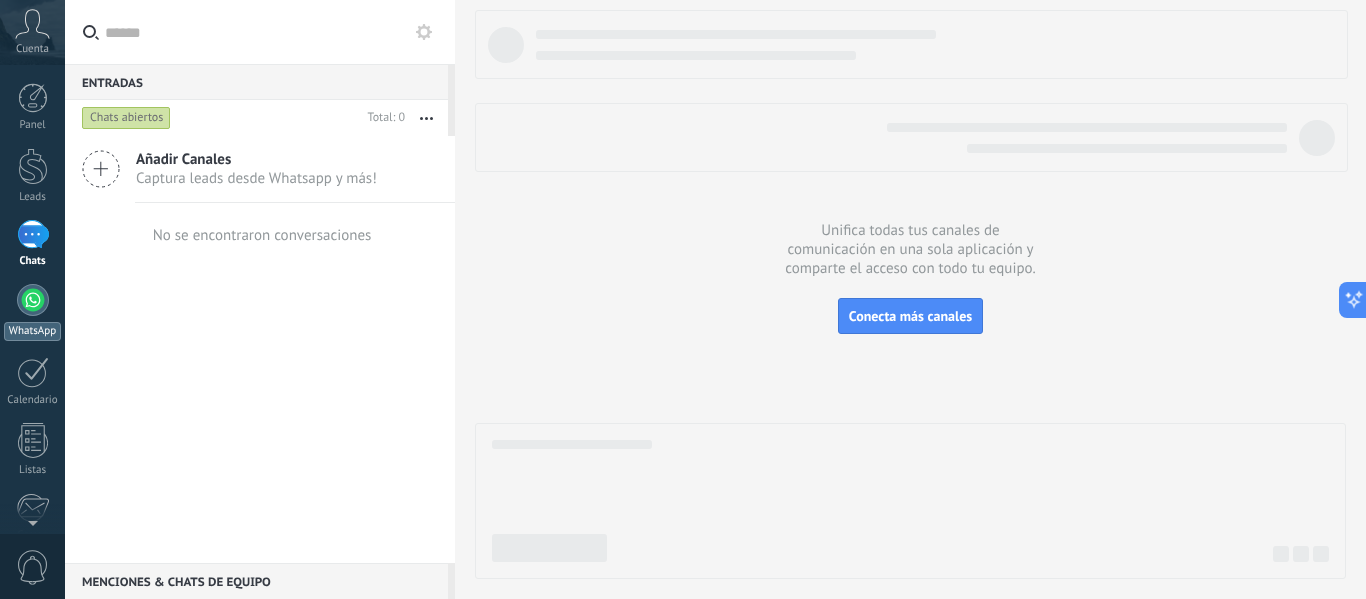 click on "WhatsApp" at bounding box center [32, 331] 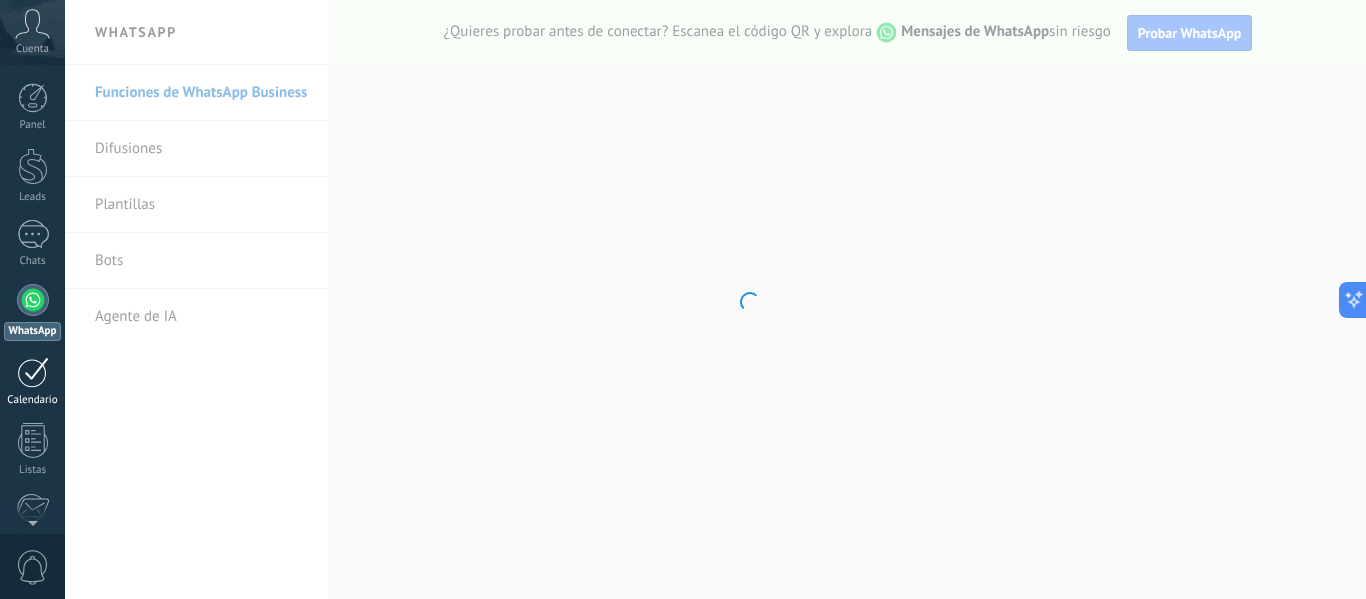 click at bounding box center (33, 372) 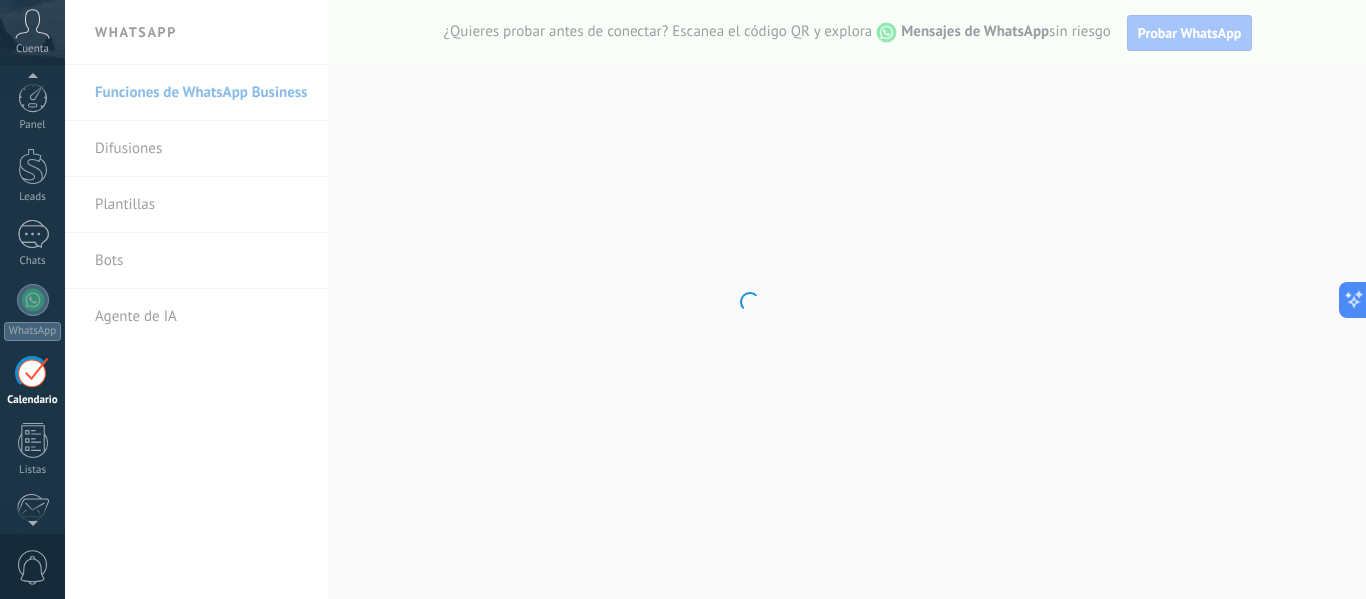 scroll, scrollTop: 58, scrollLeft: 0, axis: vertical 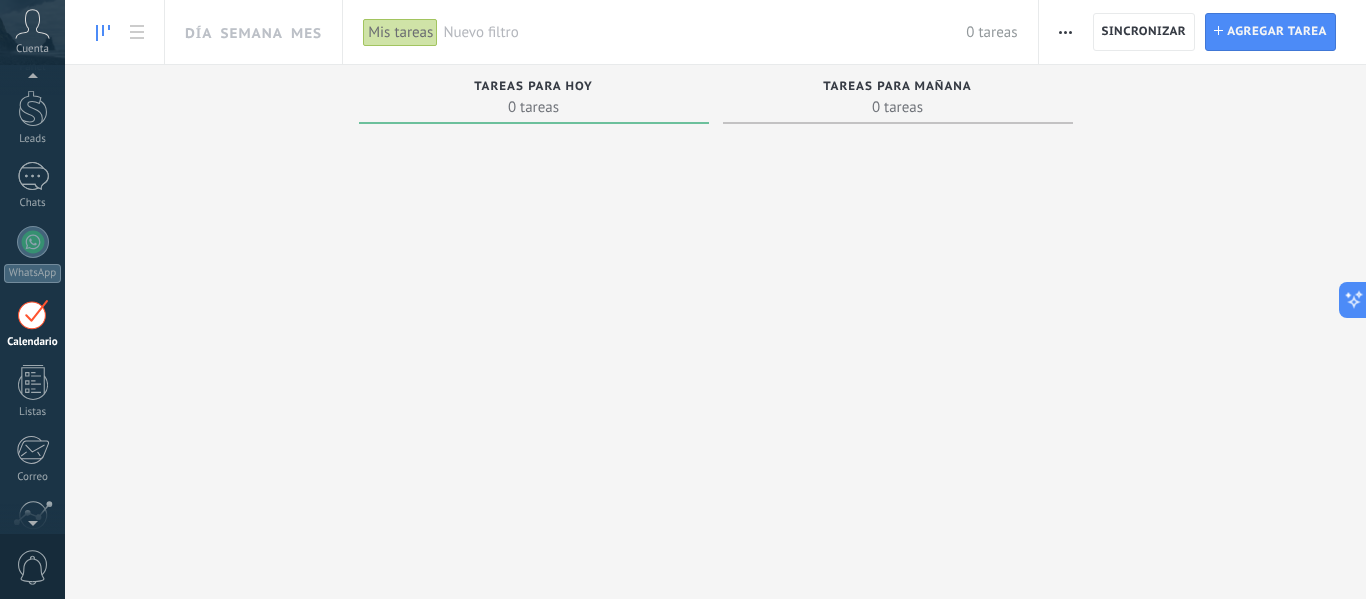 click at bounding box center [534, 301] 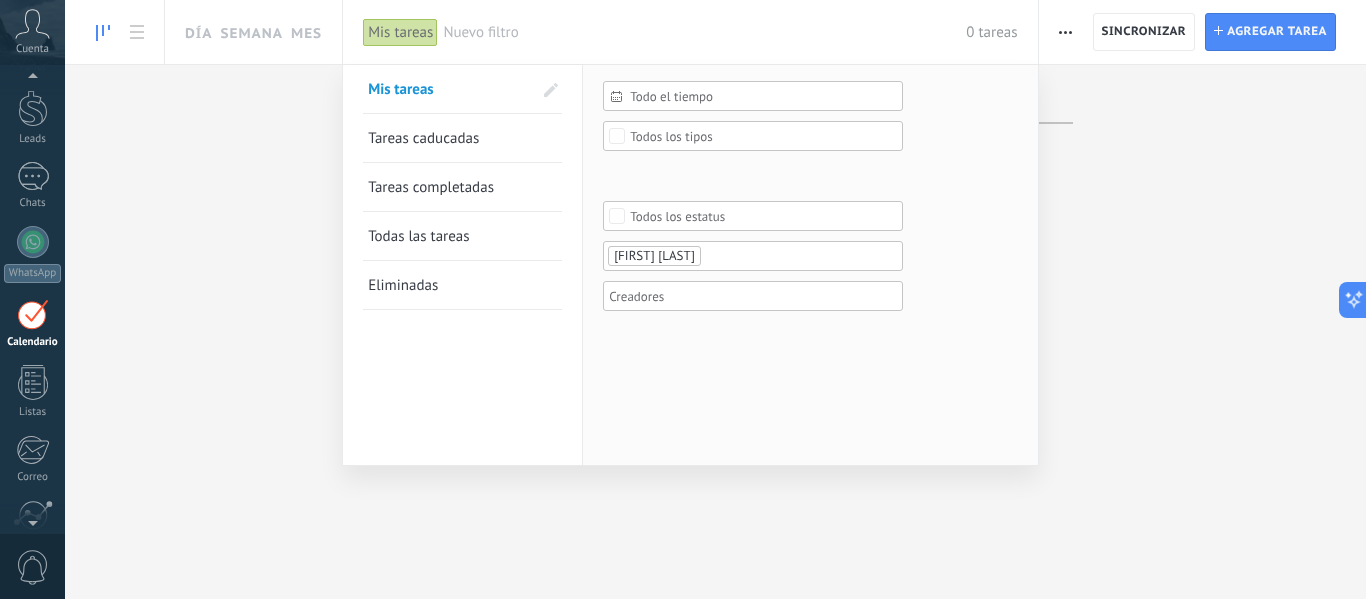 drag, startPoint x: 239, startPoint y: 239, endPoint x: 100, endPoint y: 236, distance: 139.03236 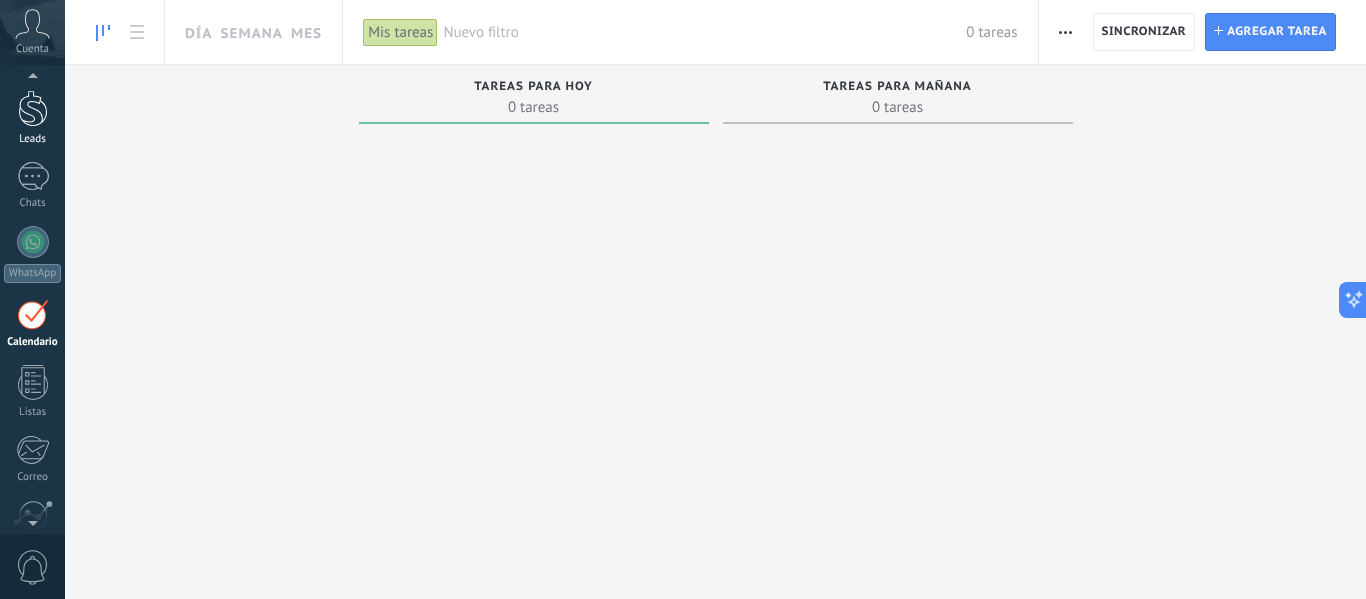 click at bounding box center [33, 108] 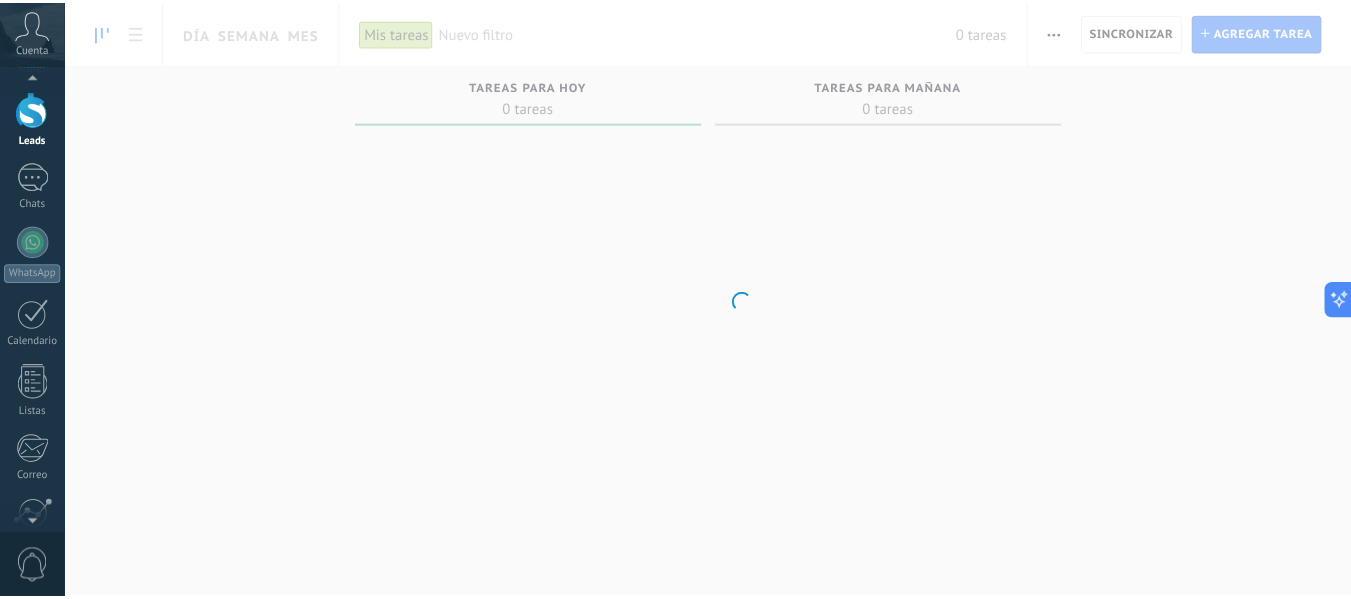 scroll, scrollTop: 0, scrollLeft: 0, axis: both 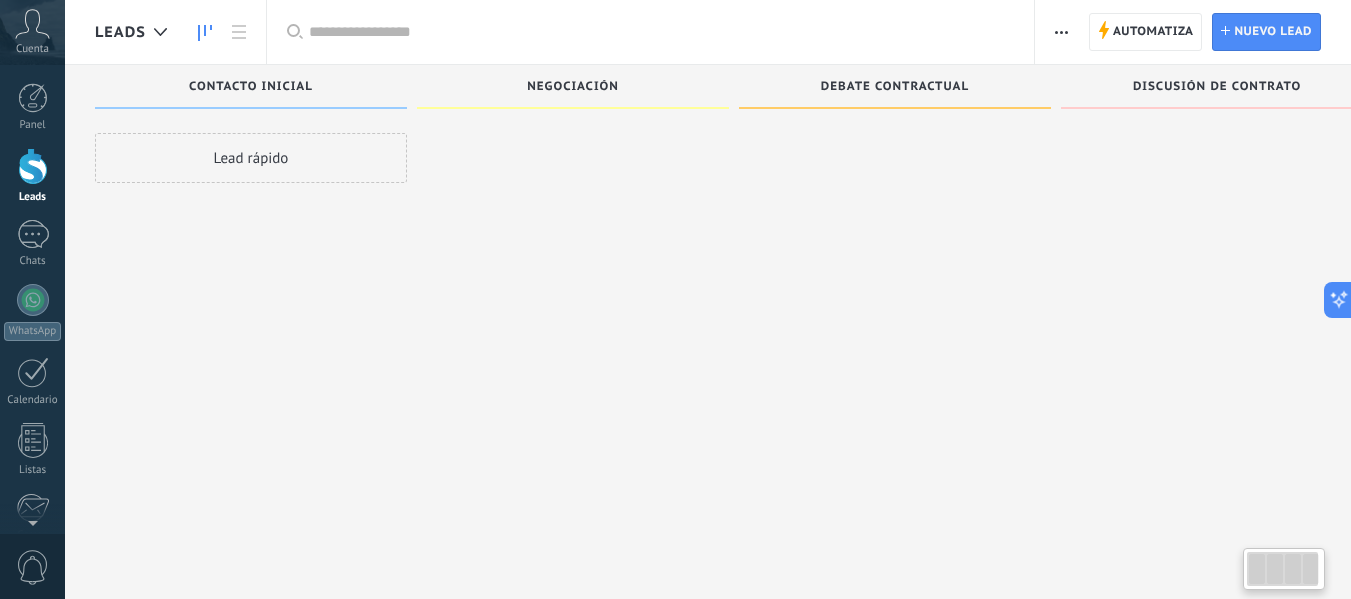 click on "Negociación" at bounding box center [573, 87] 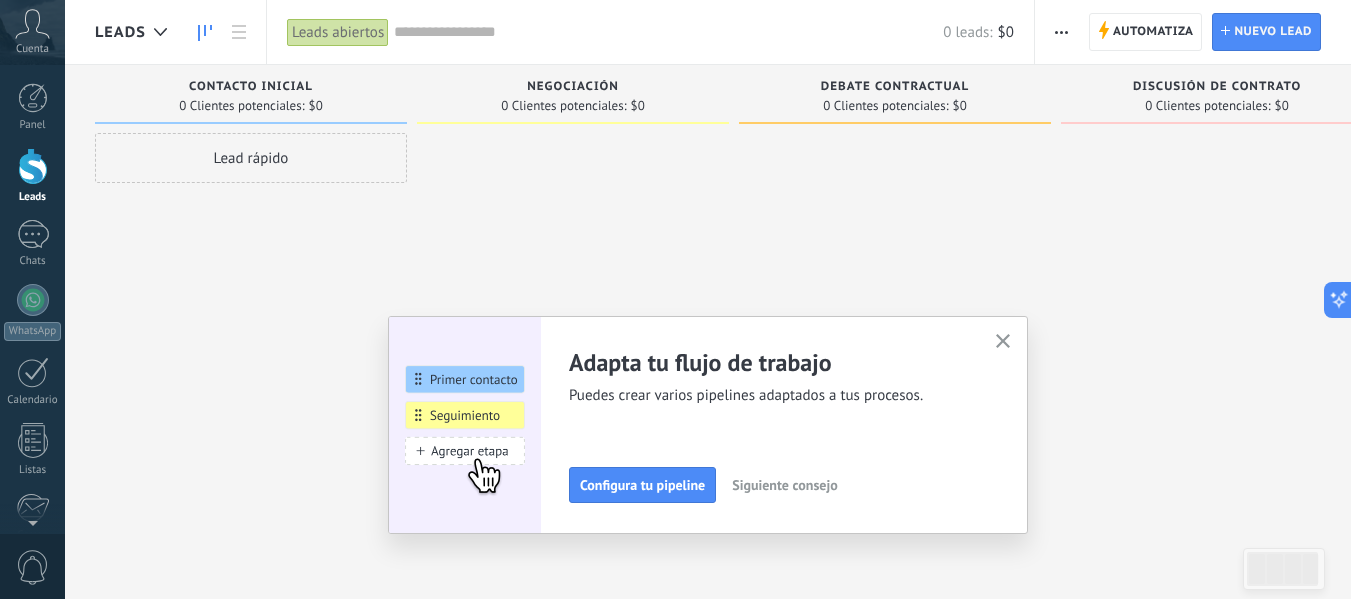 click 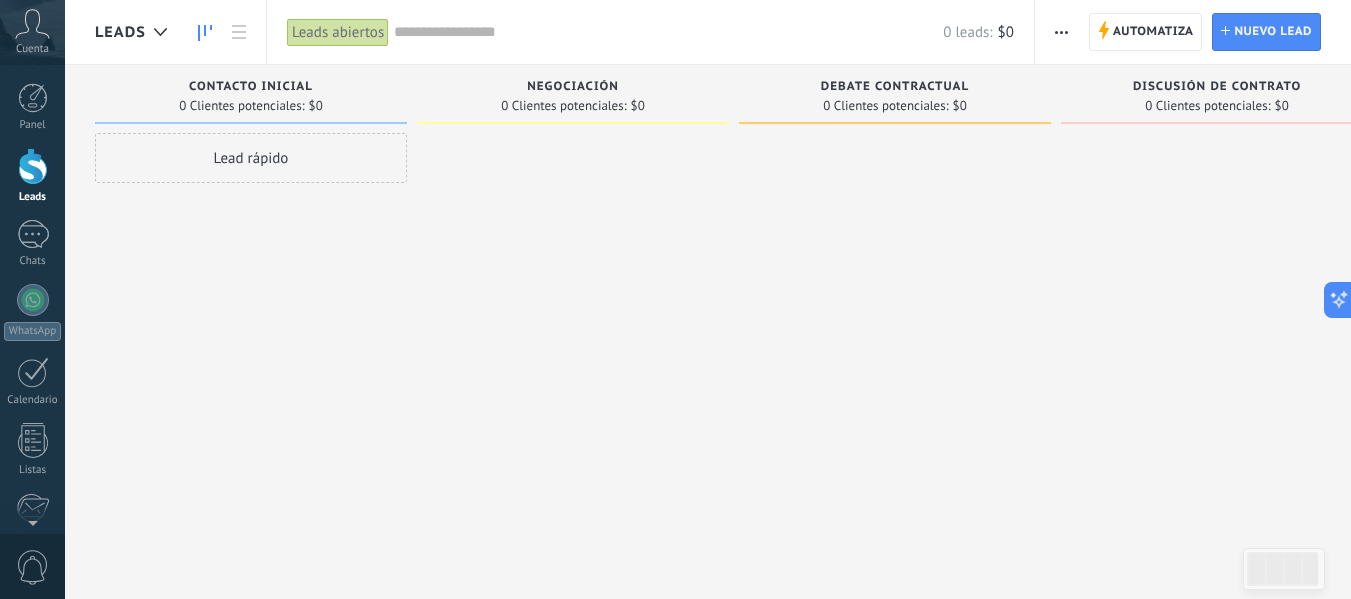 click on "Cuenta" at bounding box center [32, 32] 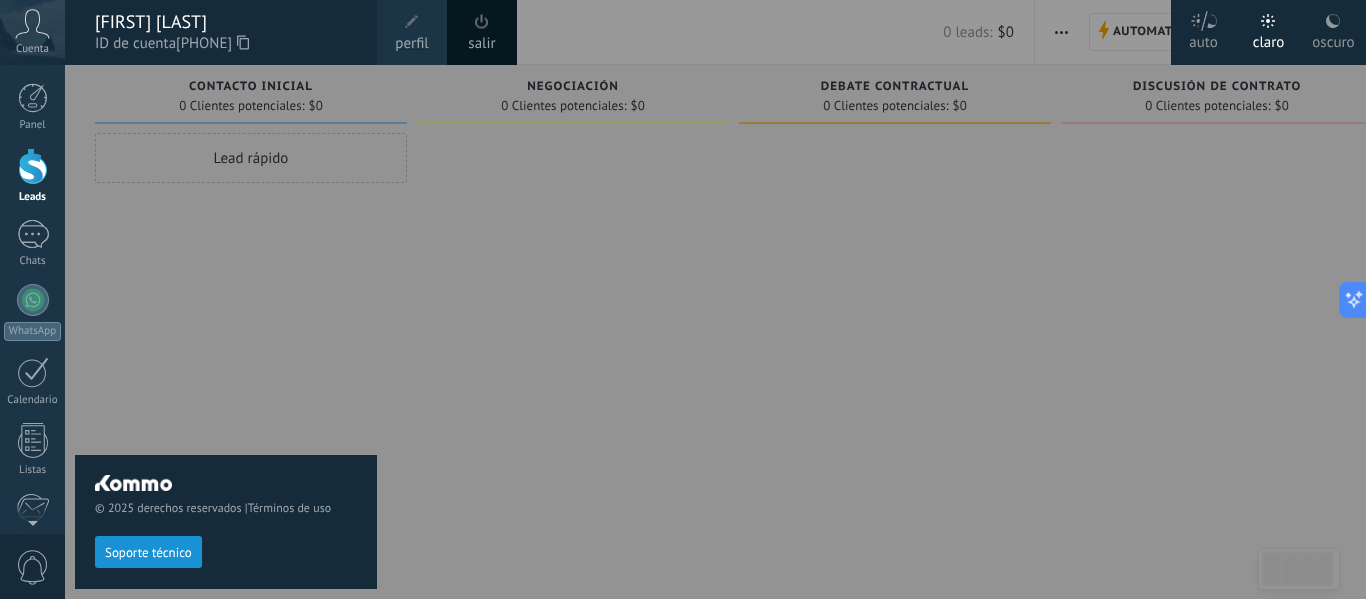 click 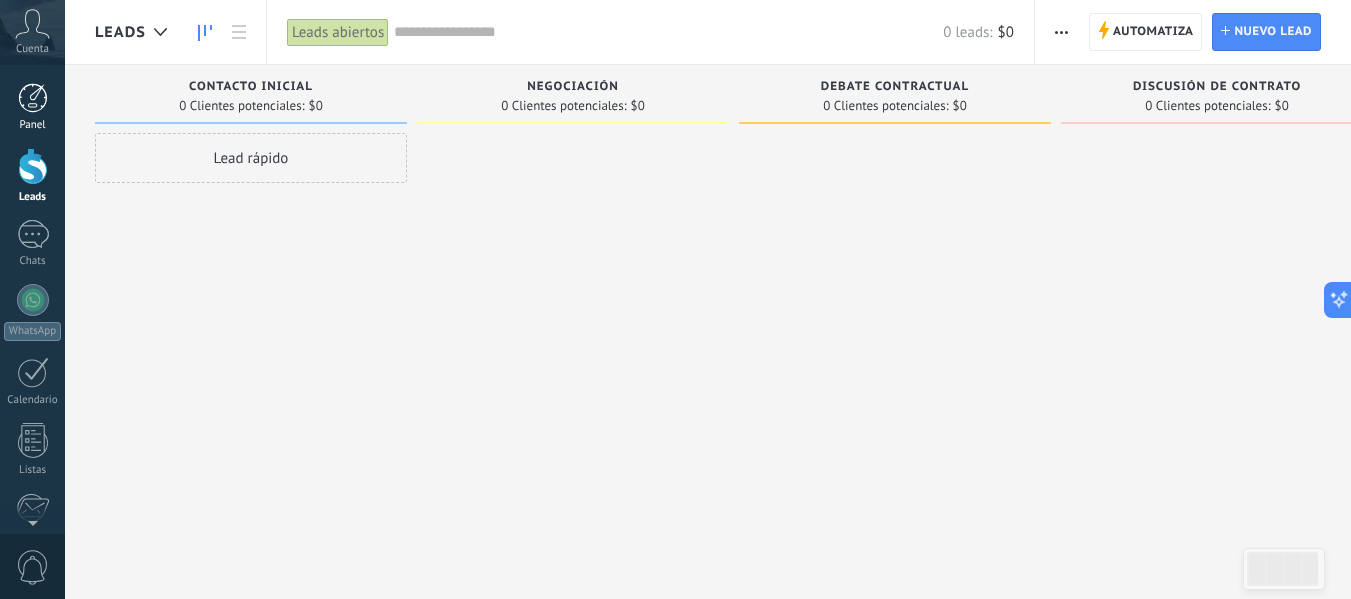 click at bounding box center (33, 98) 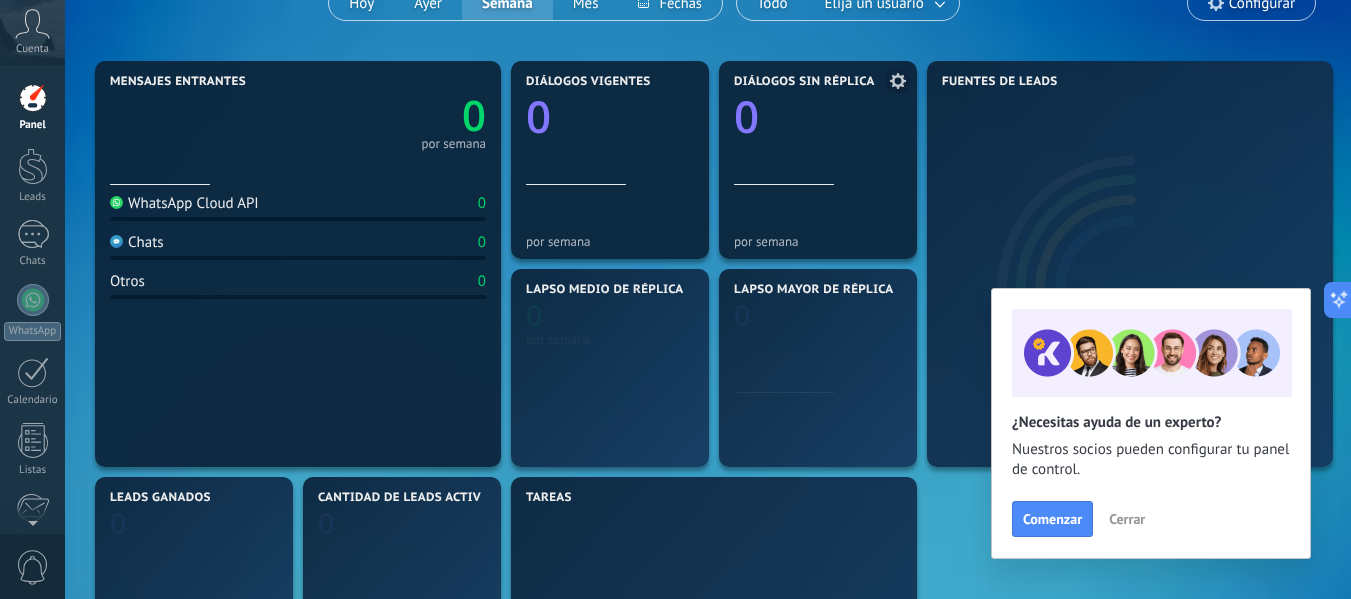 scroll, scrollTop: 200, scrollLeft: 0, axis: vertical 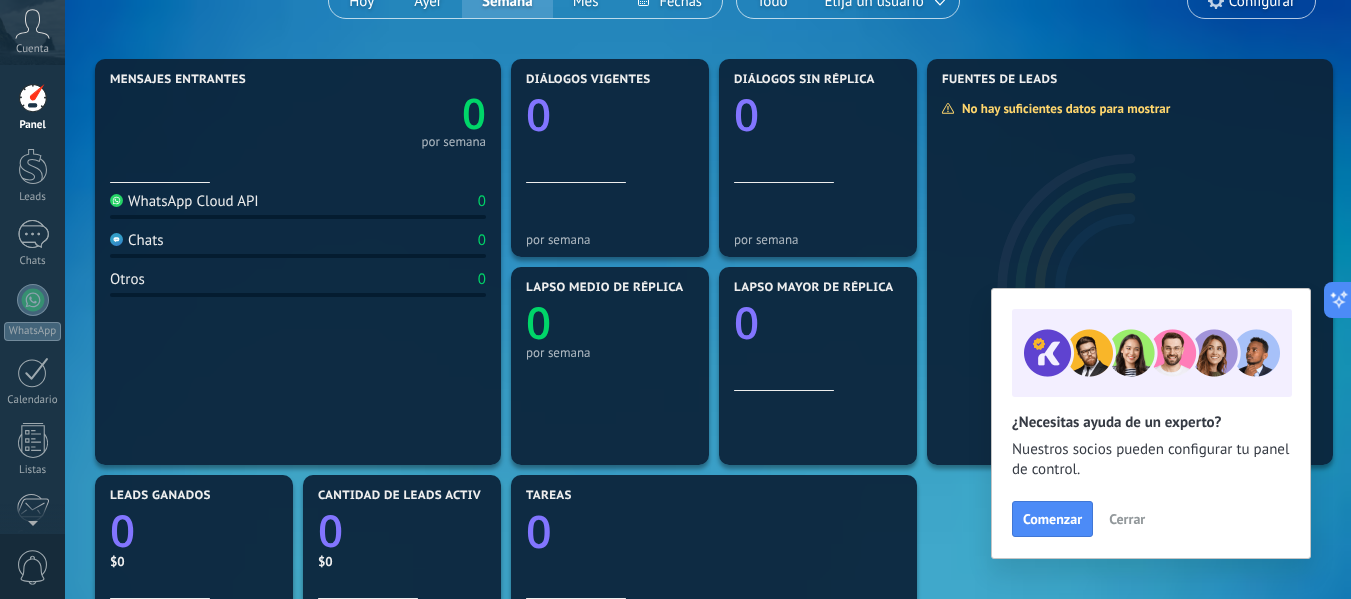 click on "Cerrar" at bounding box center [1127, 519] 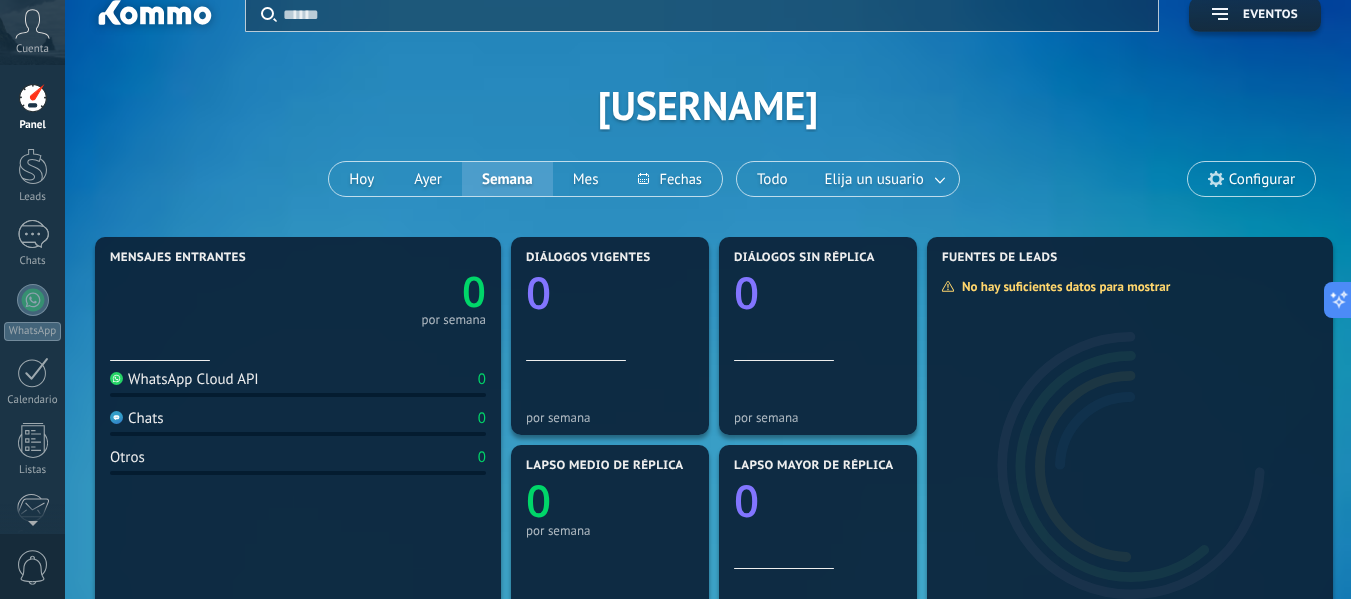 scroll, scrollTop: 0, scrollLeft: 0, axis: both 